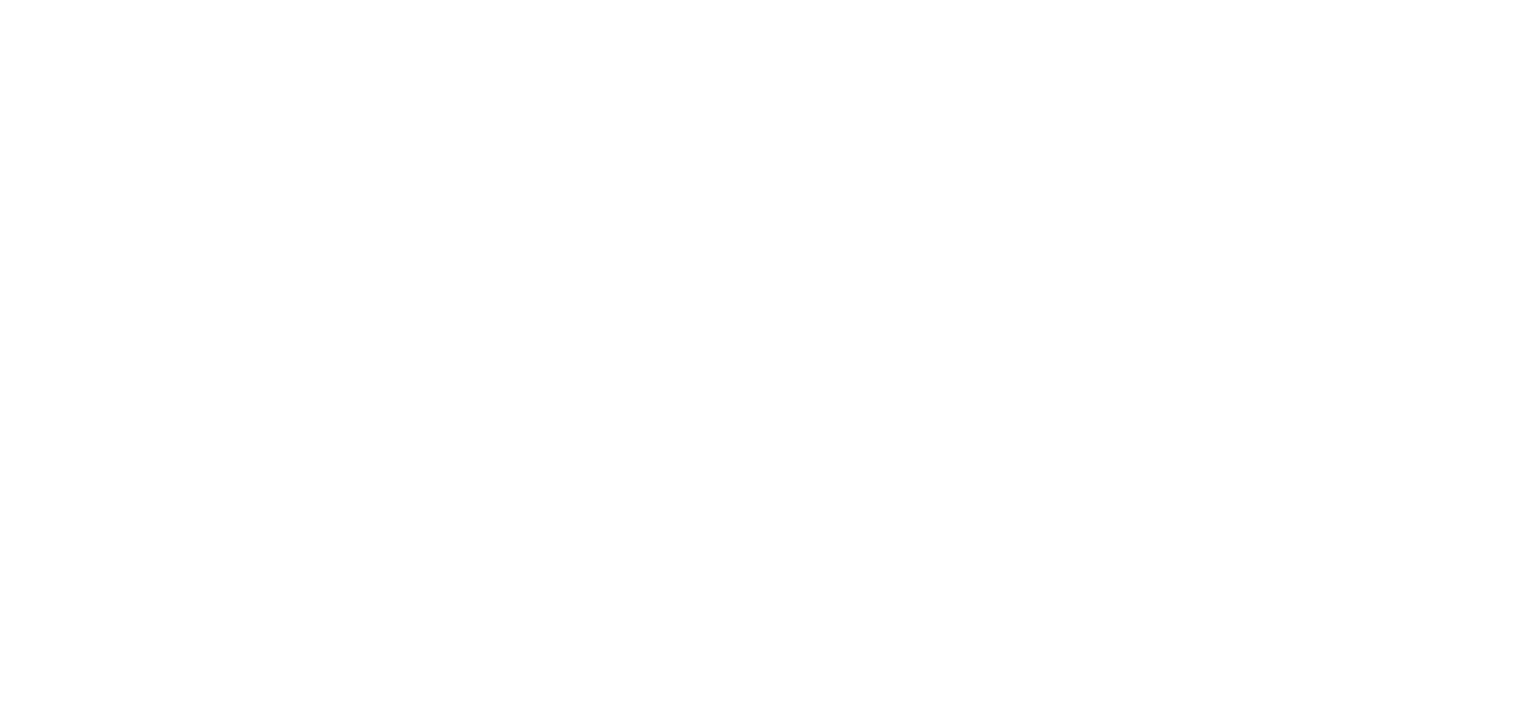 scroll, scrollTop: 0, scrollLeft: 0, axis: both 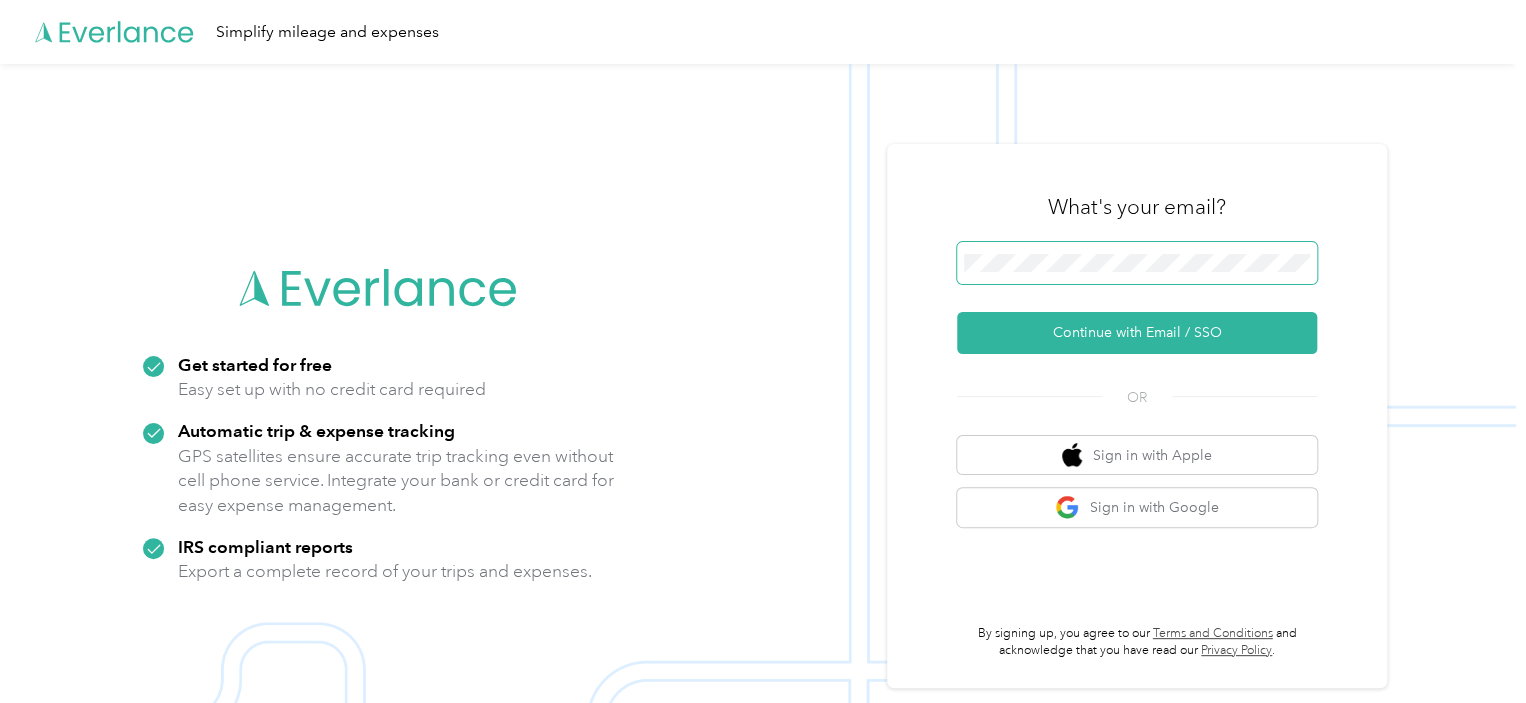 click at bounding box center [1137, 263] 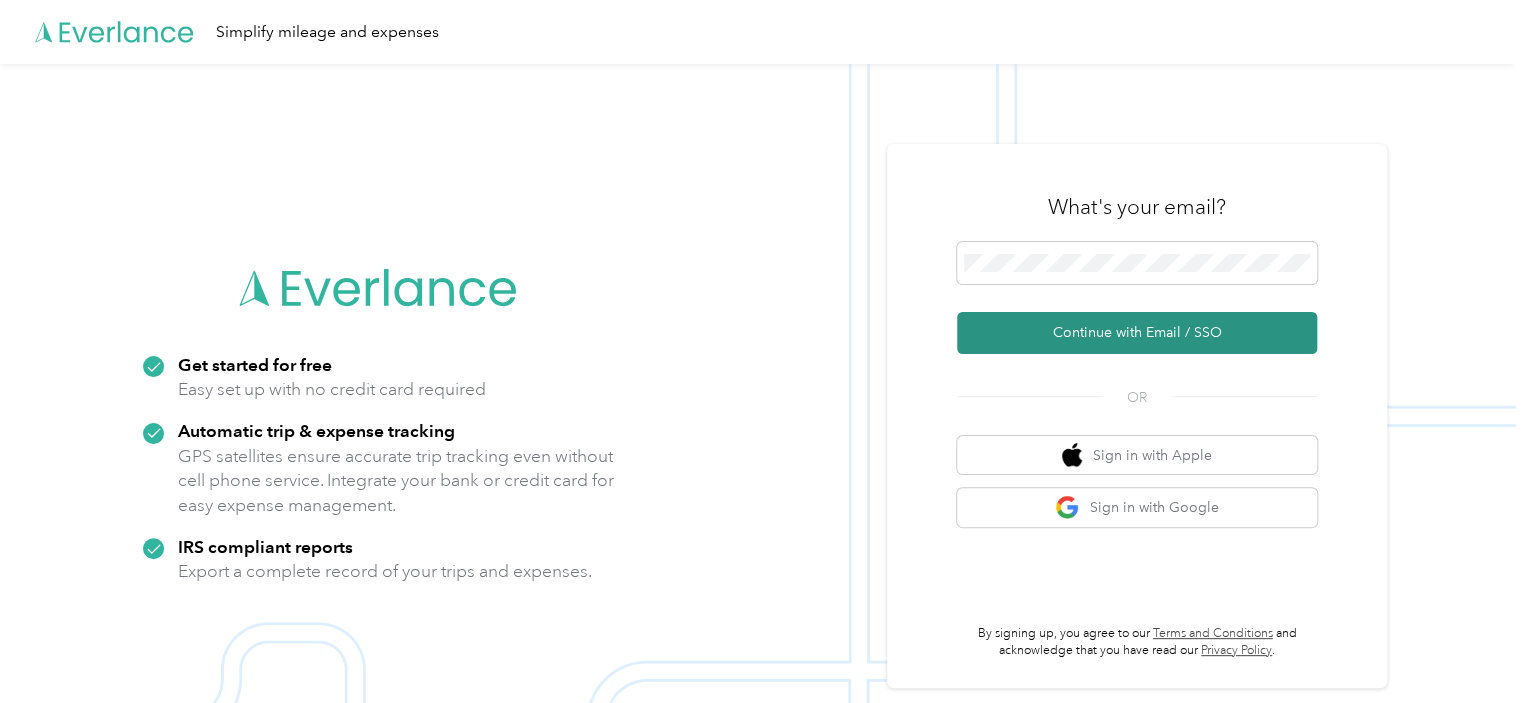 click on "Continue with Email / SSO" at bounding box center [1137, 333] 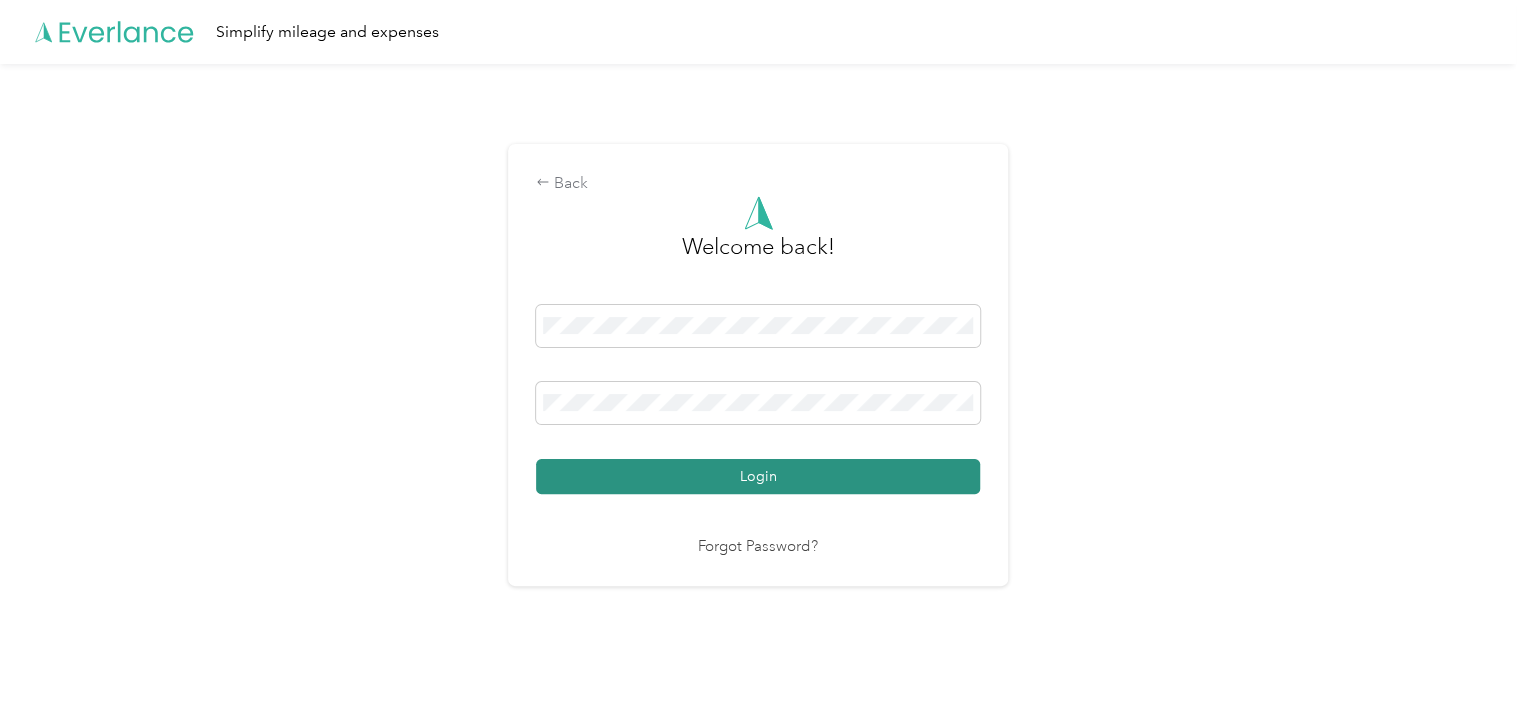 click on "Login" at bounding box center (758, 476) 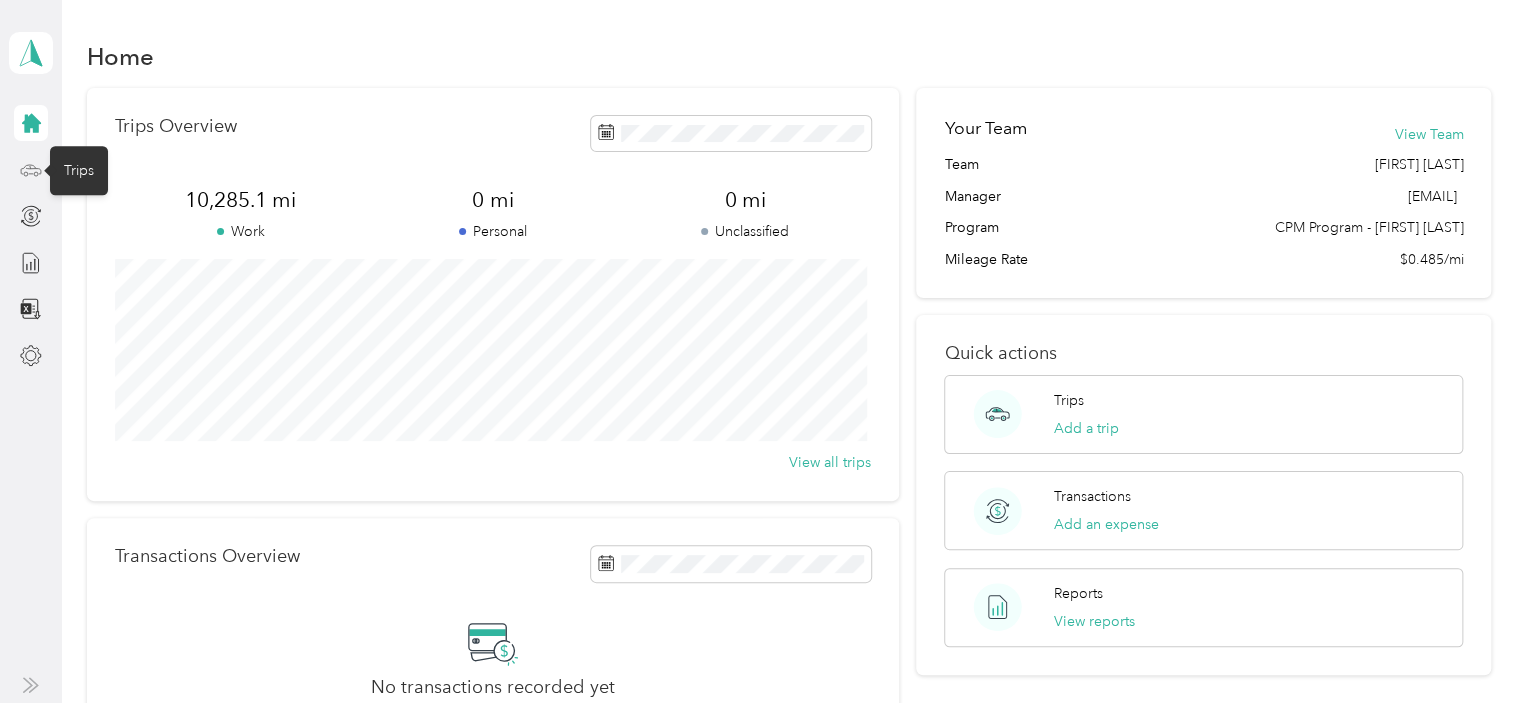click 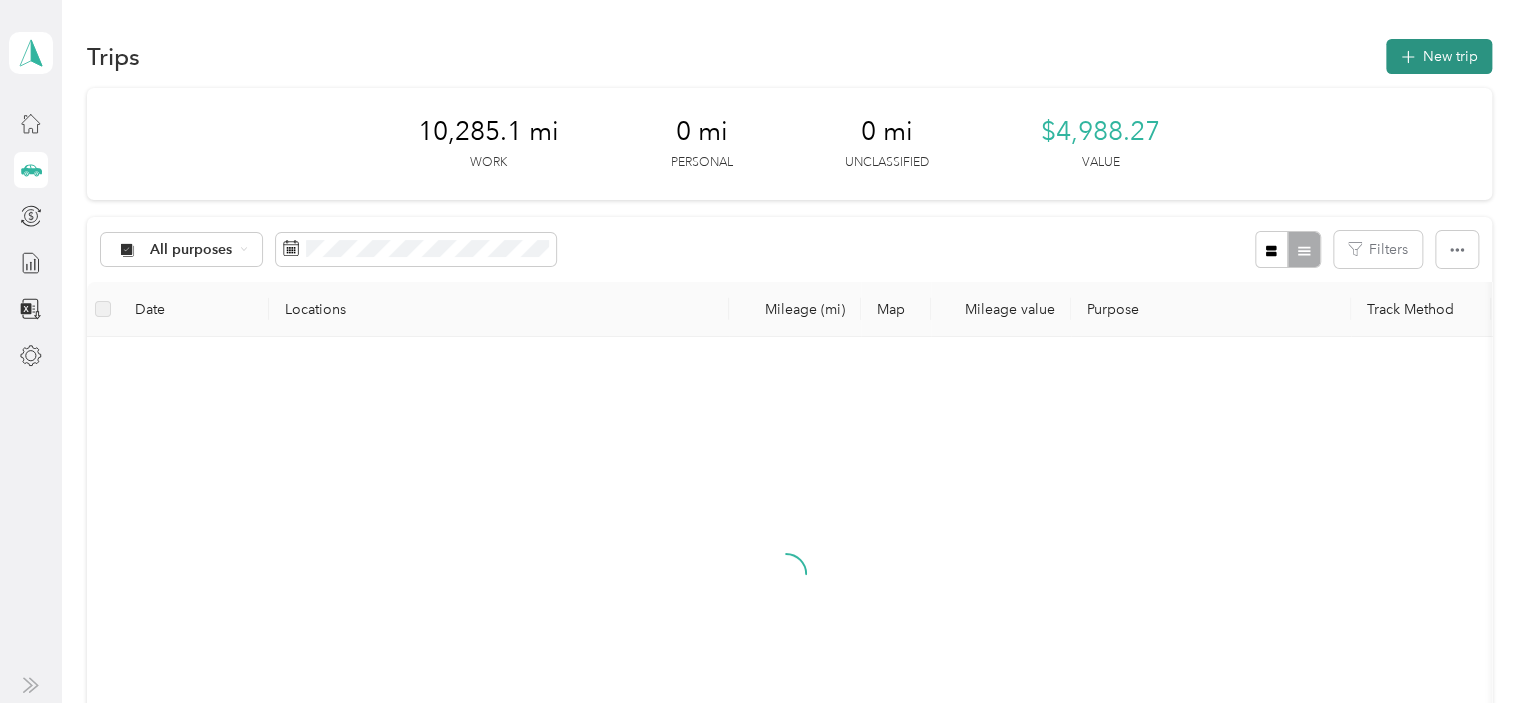 click 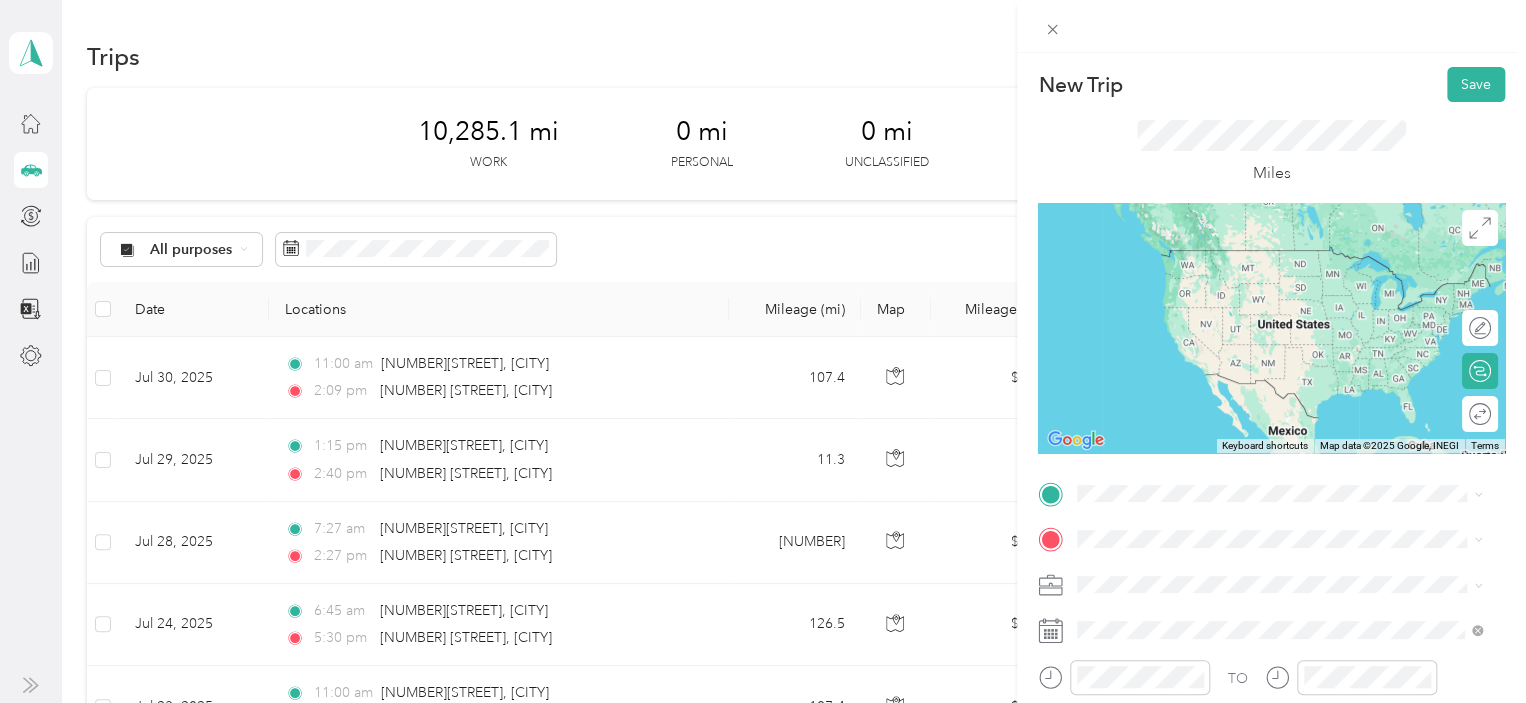 click on "[NUMBER][STREET]
[CITY], [STATE] [POSTAL_CODE], [COUNTRY]" at bounding box center [1279, 630] 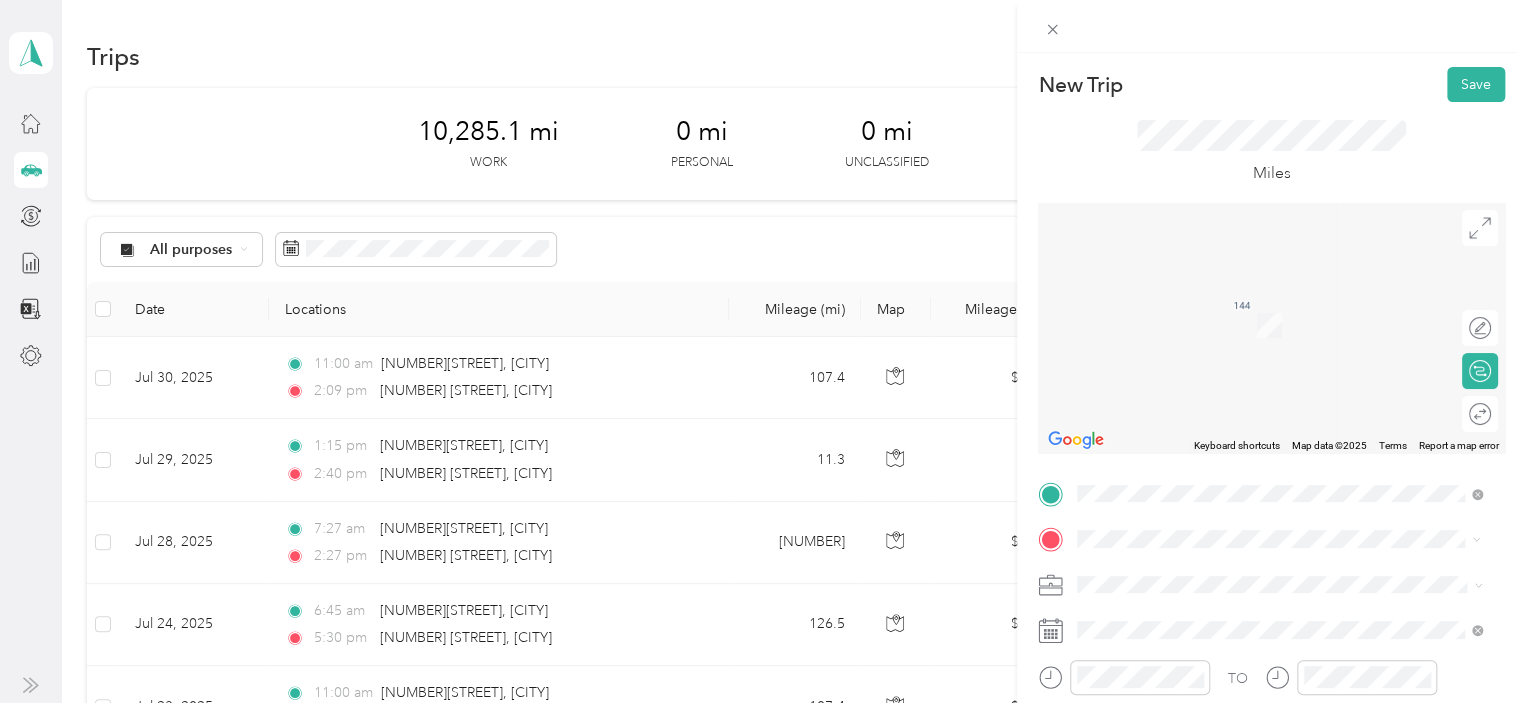 drag, startPoint x: 1220, startPoint y: 324, endPoint x: 1291, endPoint y: 384, distance: 92.95698 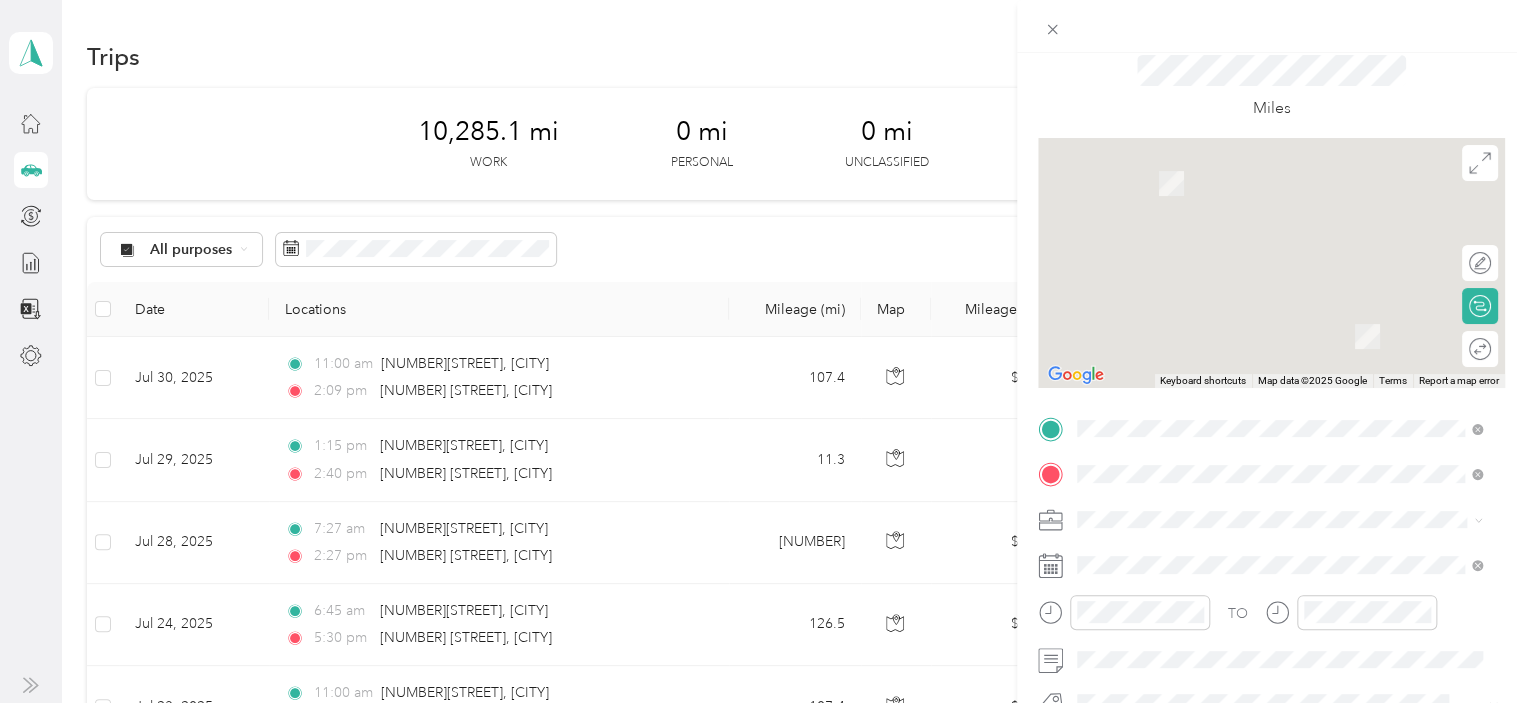 scroll, scrollTop: 100, scrollLeft: 0, axis: vertical 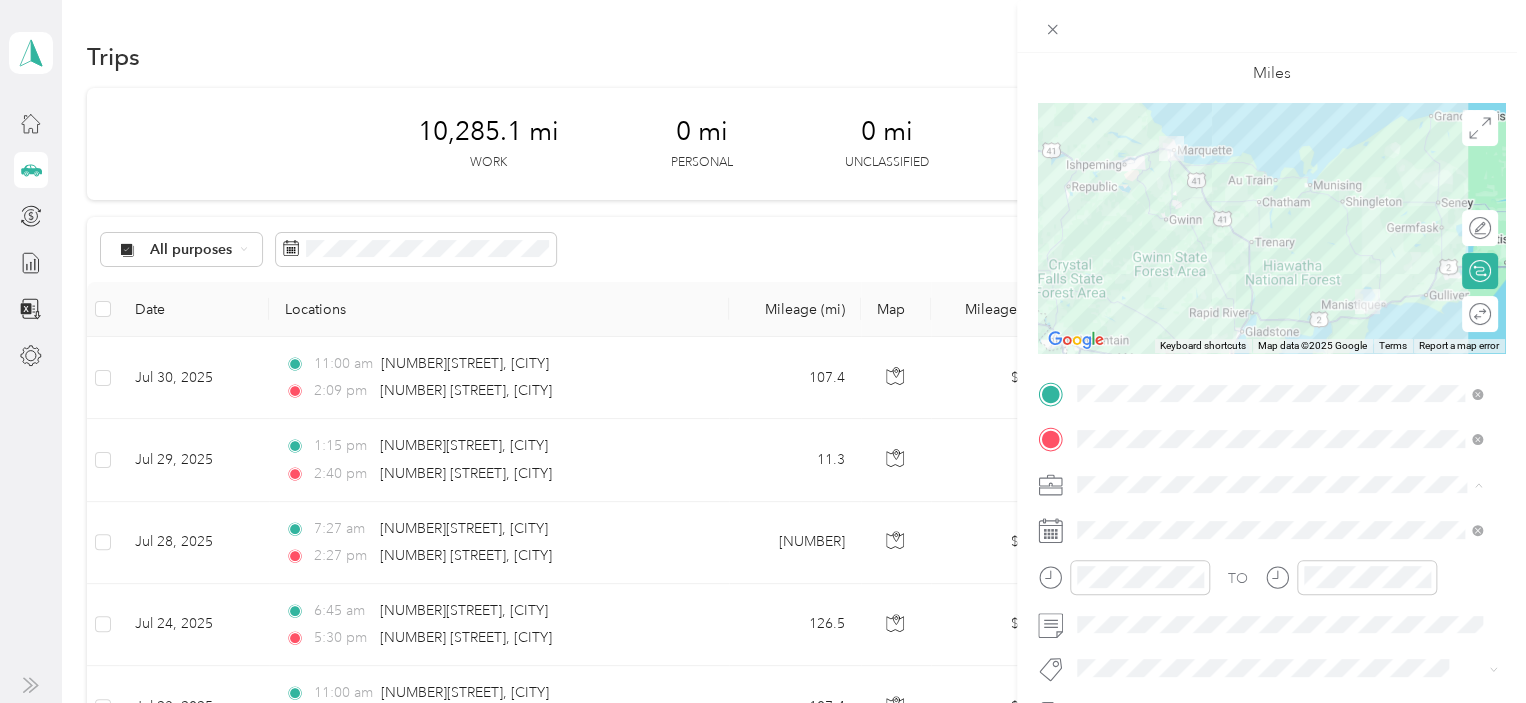 click on "809-37 DOC SO Reg1/UP" at bounding box center (1279, 309) 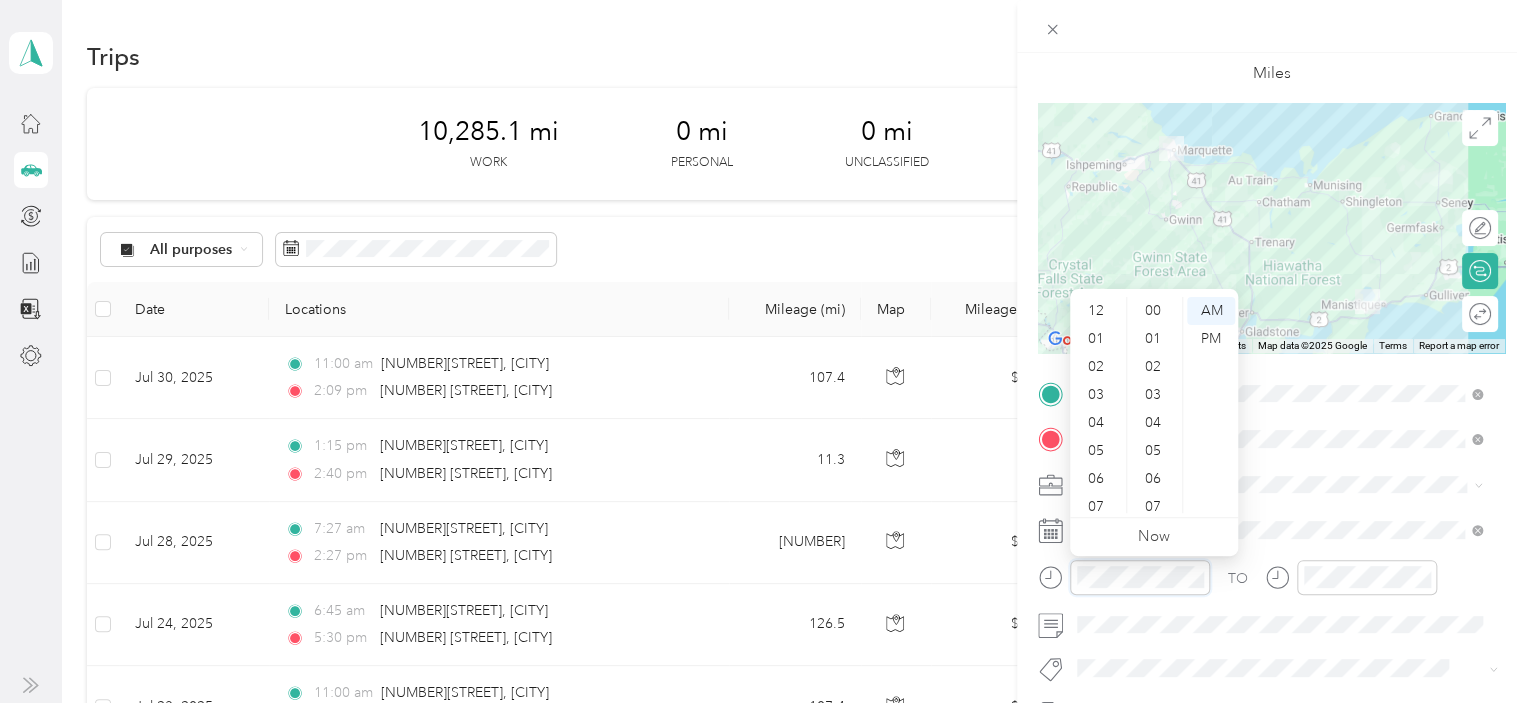 scroll, scrollTop: 980, scrollLeft: 0, axis: vertical 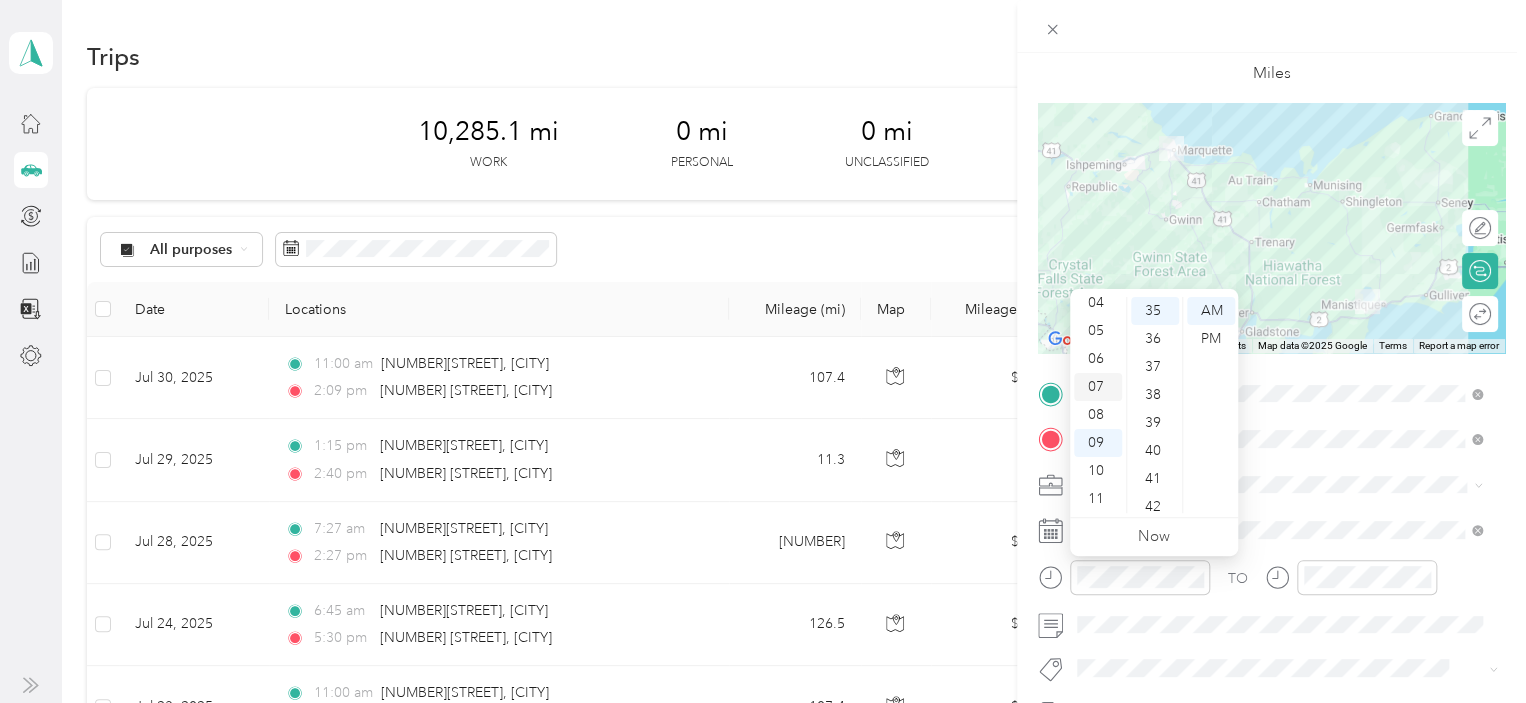click on "07" at bounding box center (1098, 387) 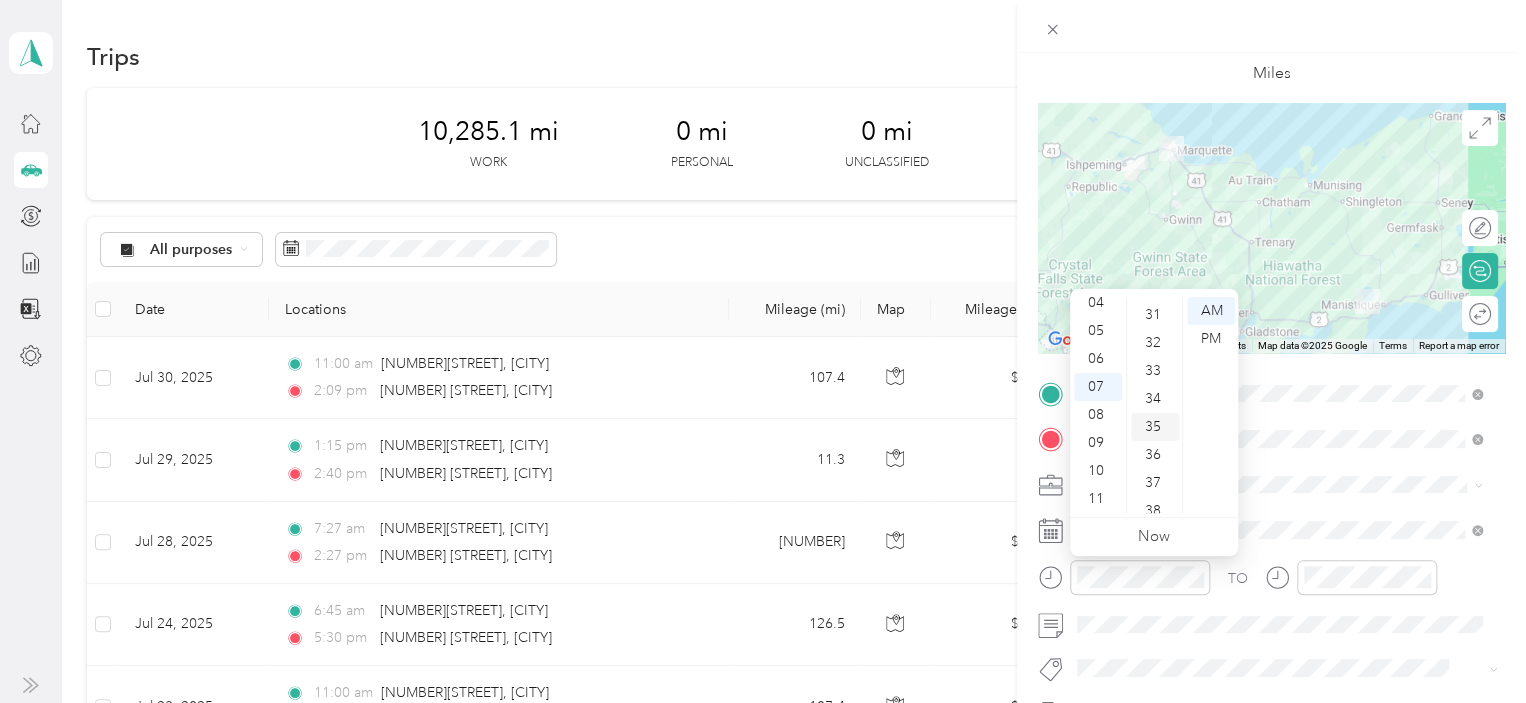 scroll, scrollTop: 780, scrollLeft: 0, axis: vertical 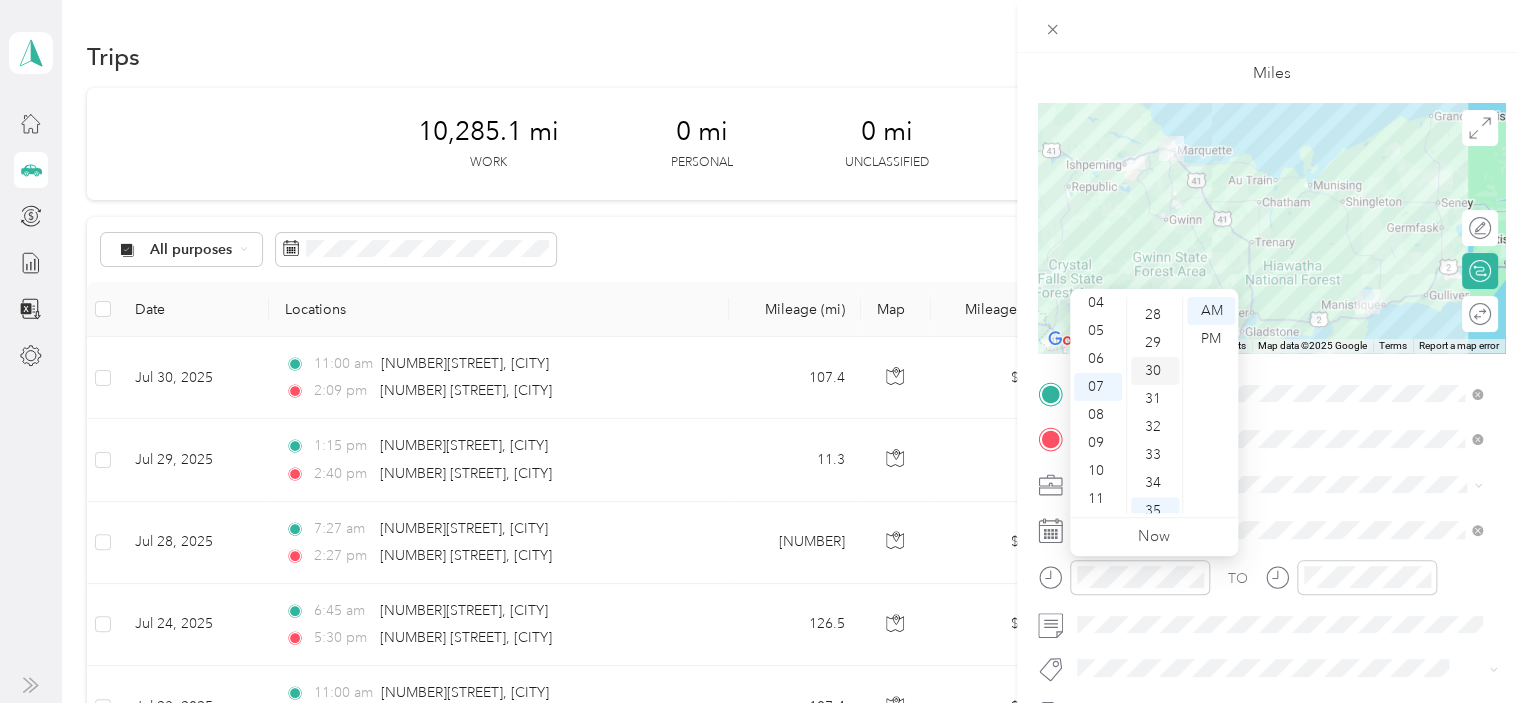 click on "30" at bounding box center (1155, 371) 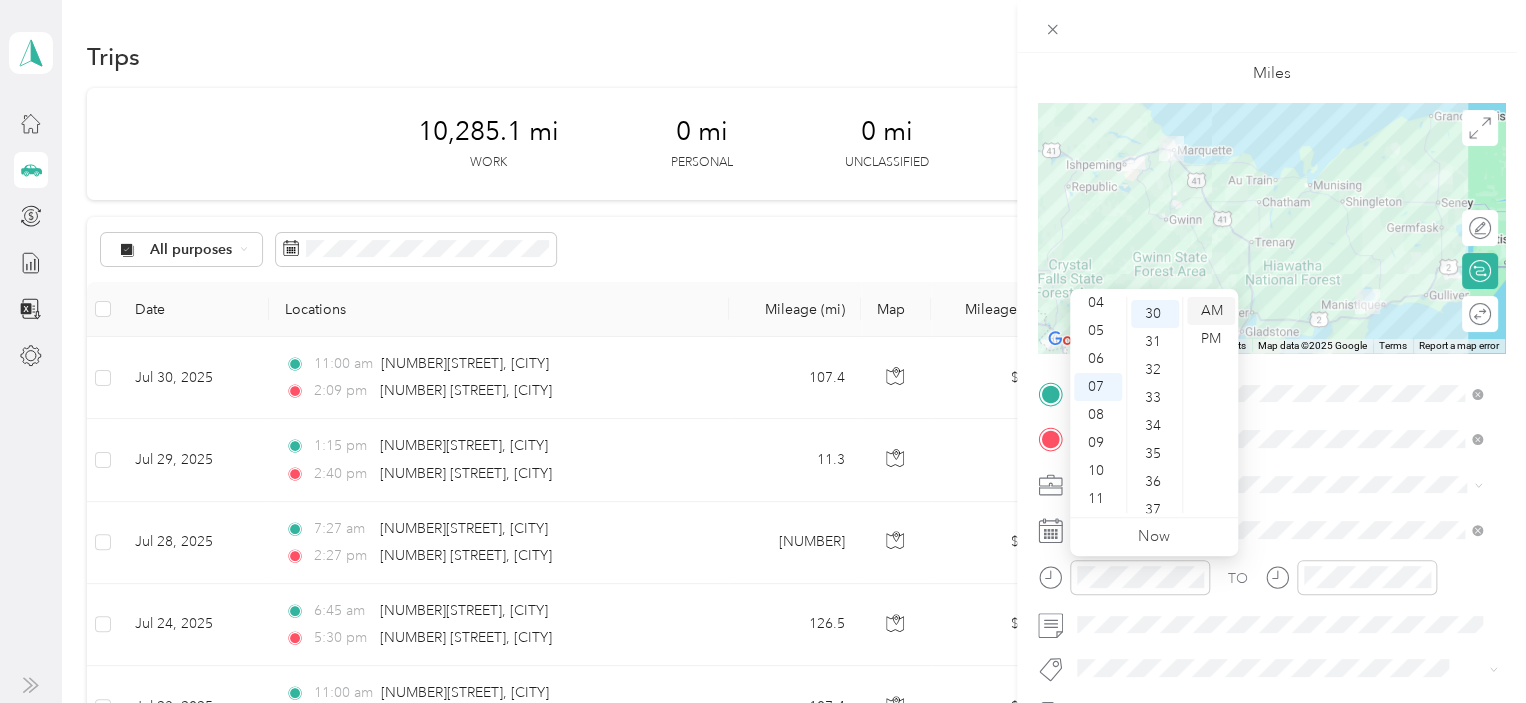 scroll, scrollTop: 840, scrollLeft: 0, axis: vertical 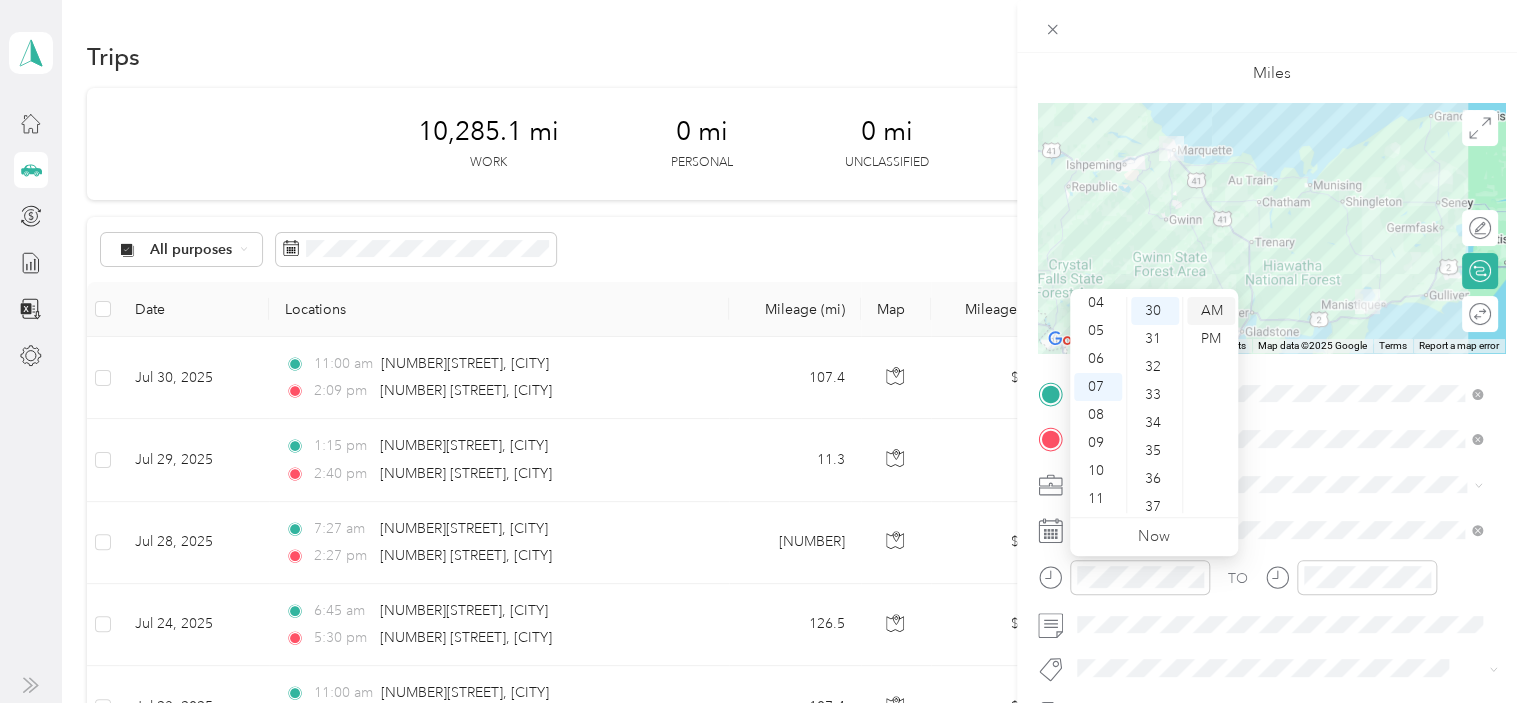 click on "AM" at bounding box center (1211, 311) 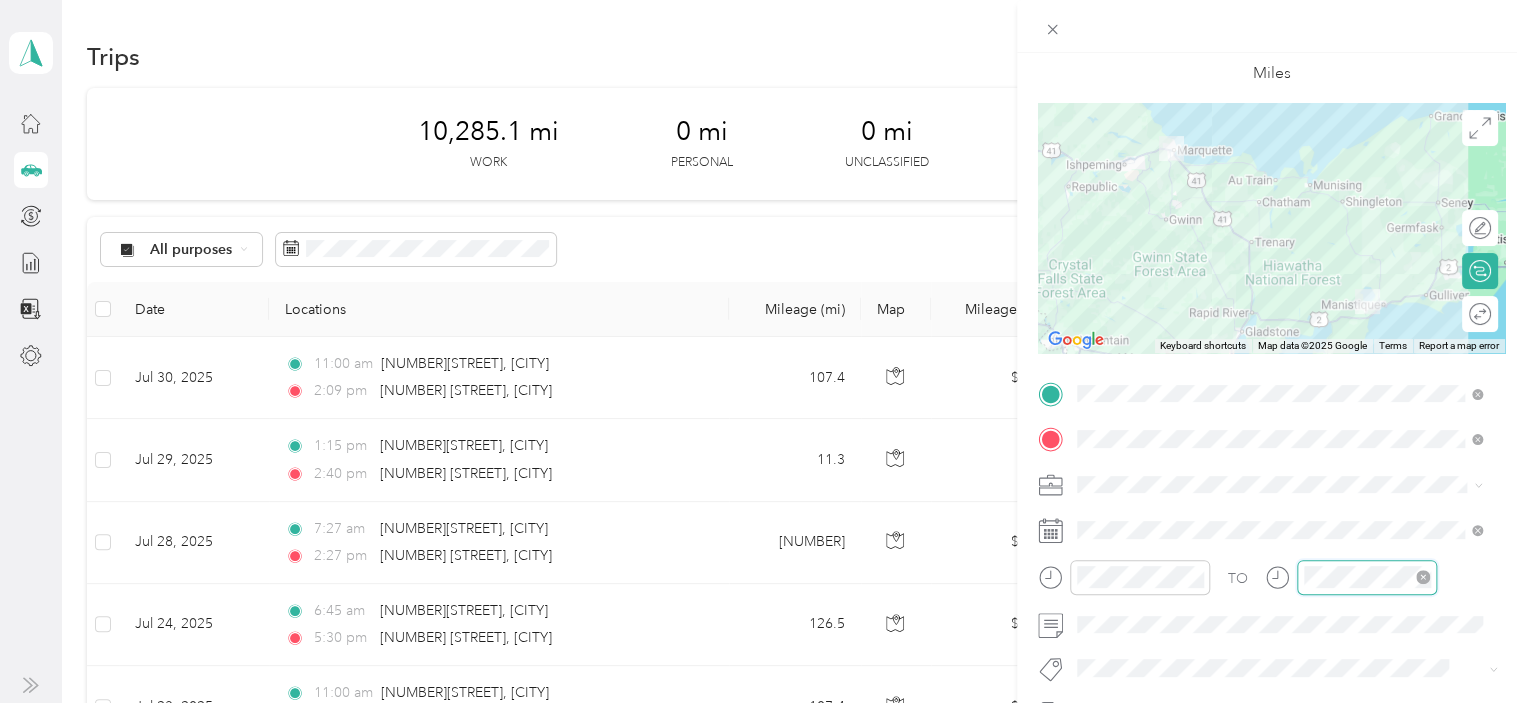 scroll, scrollTop: 980, scrollLeft: 0, axis: vertical 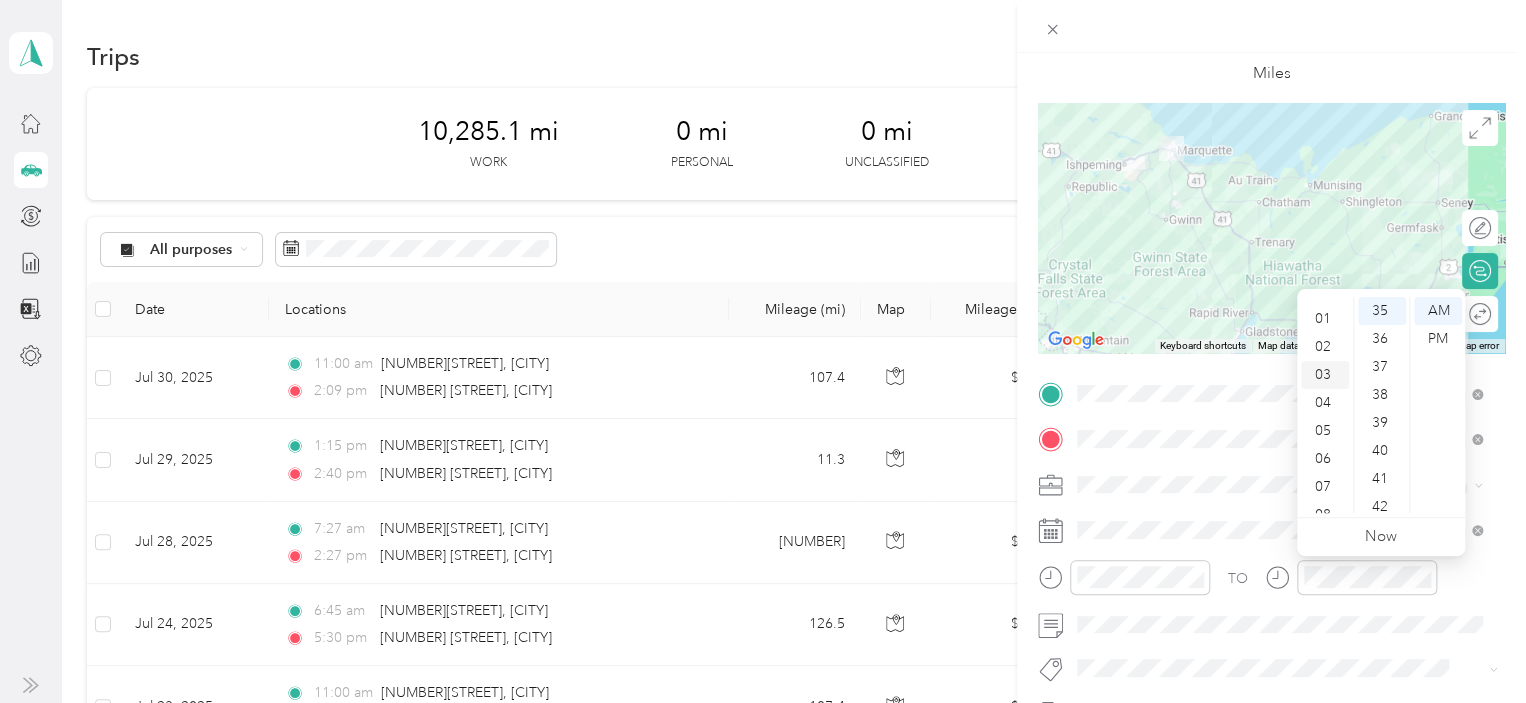 click on "03" at bounding box center (1325, 375) 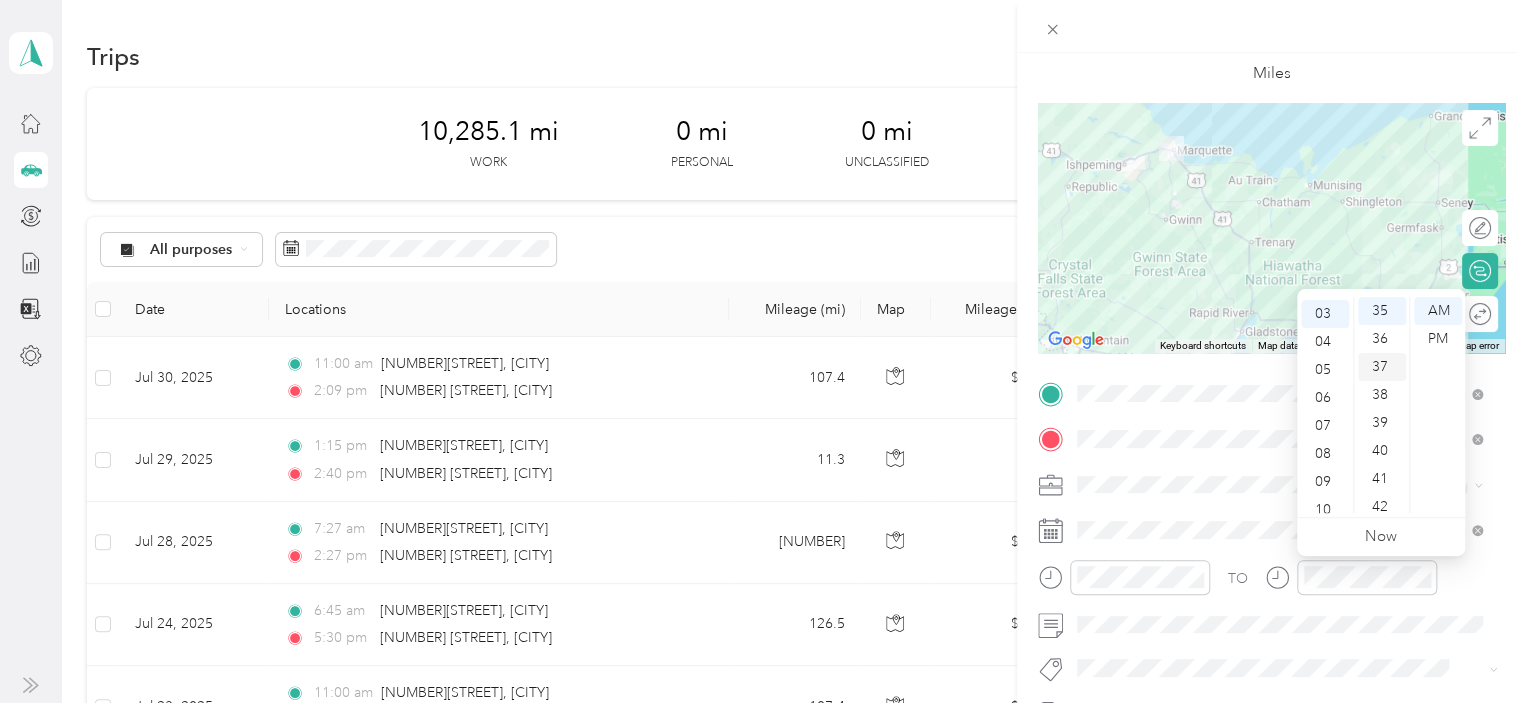 scroll, scrollTop: 84, scrollLeft: 0, axis: vertical 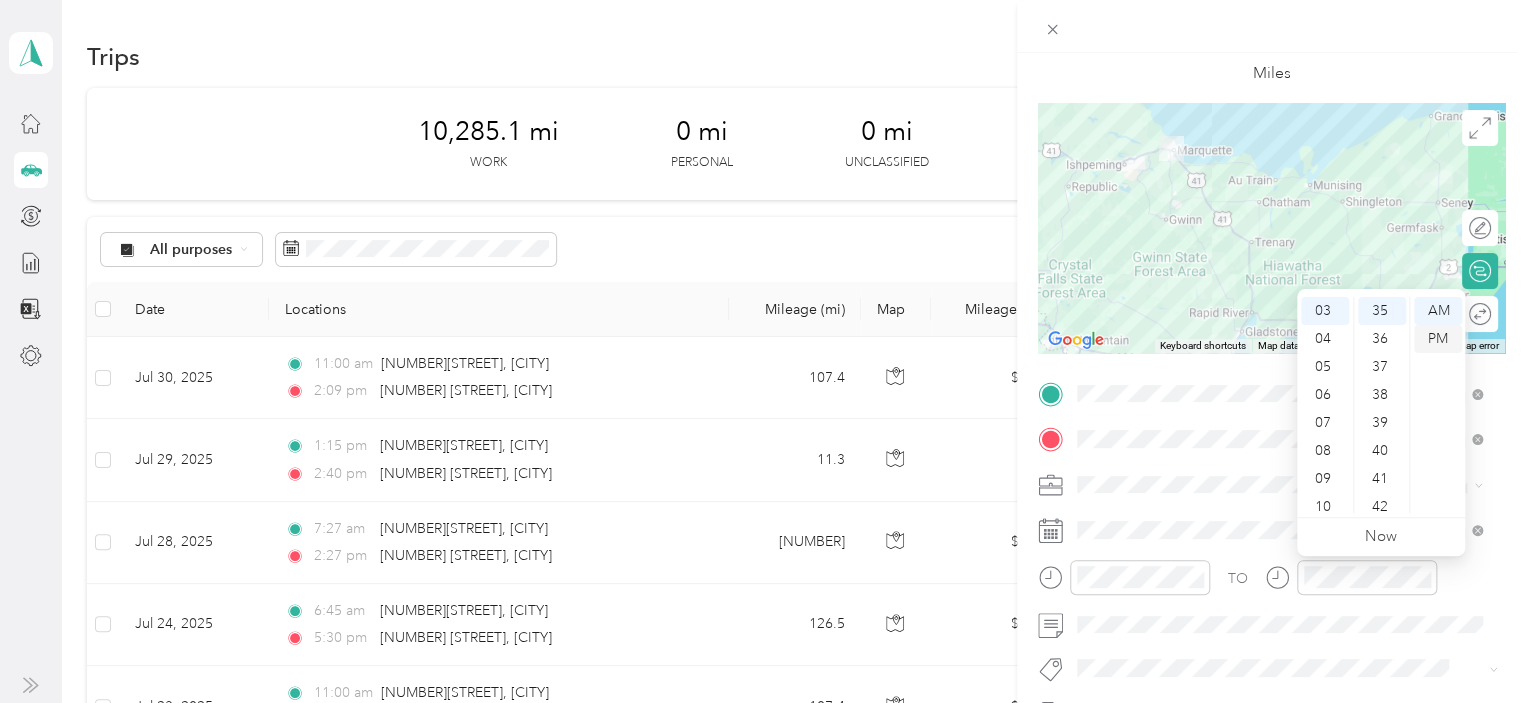 click on "PM" at bounding box center [1438, 339] 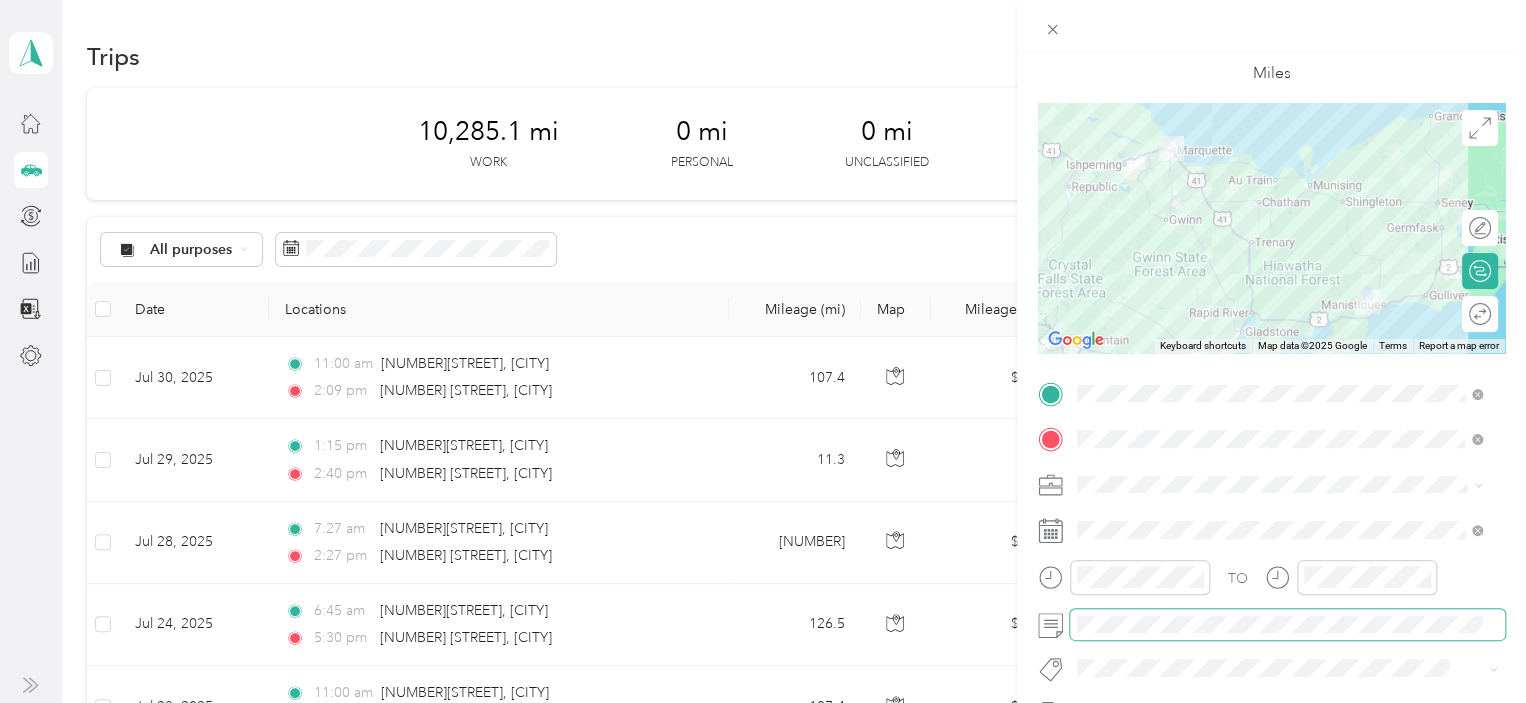 scroll, scrollTop: 0, scrollLeft: 0, axis: both 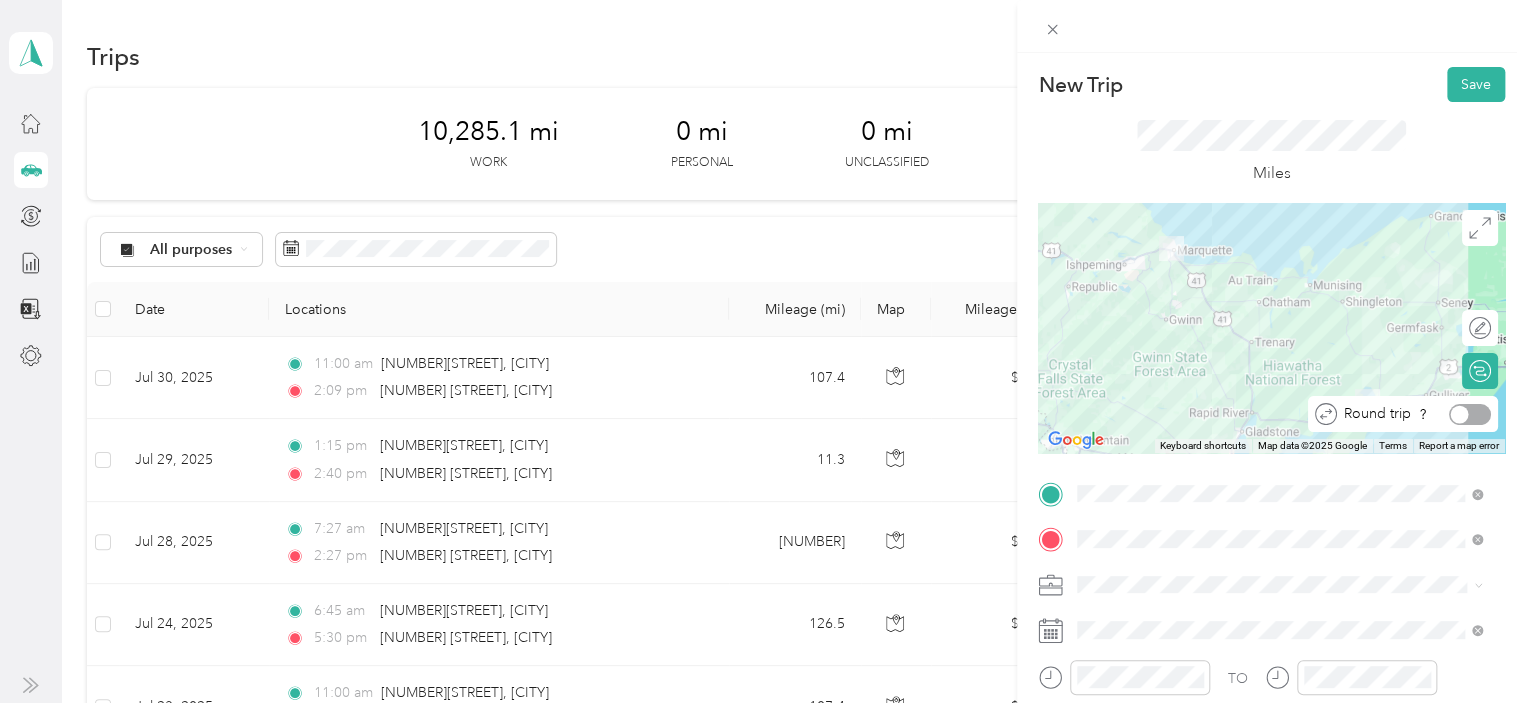 click at bounding box center [1470, 414] 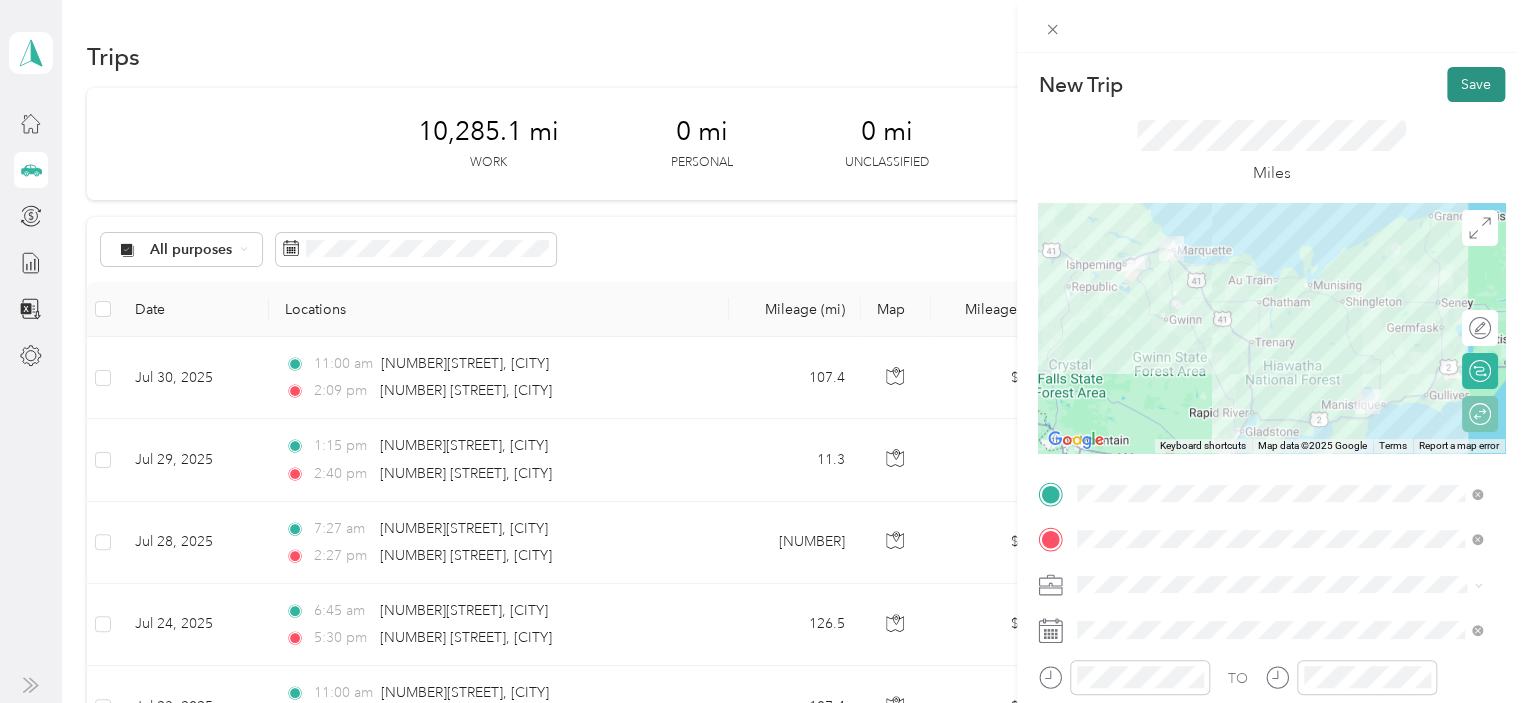 click on "Save" at bounding box center (1476, 84) 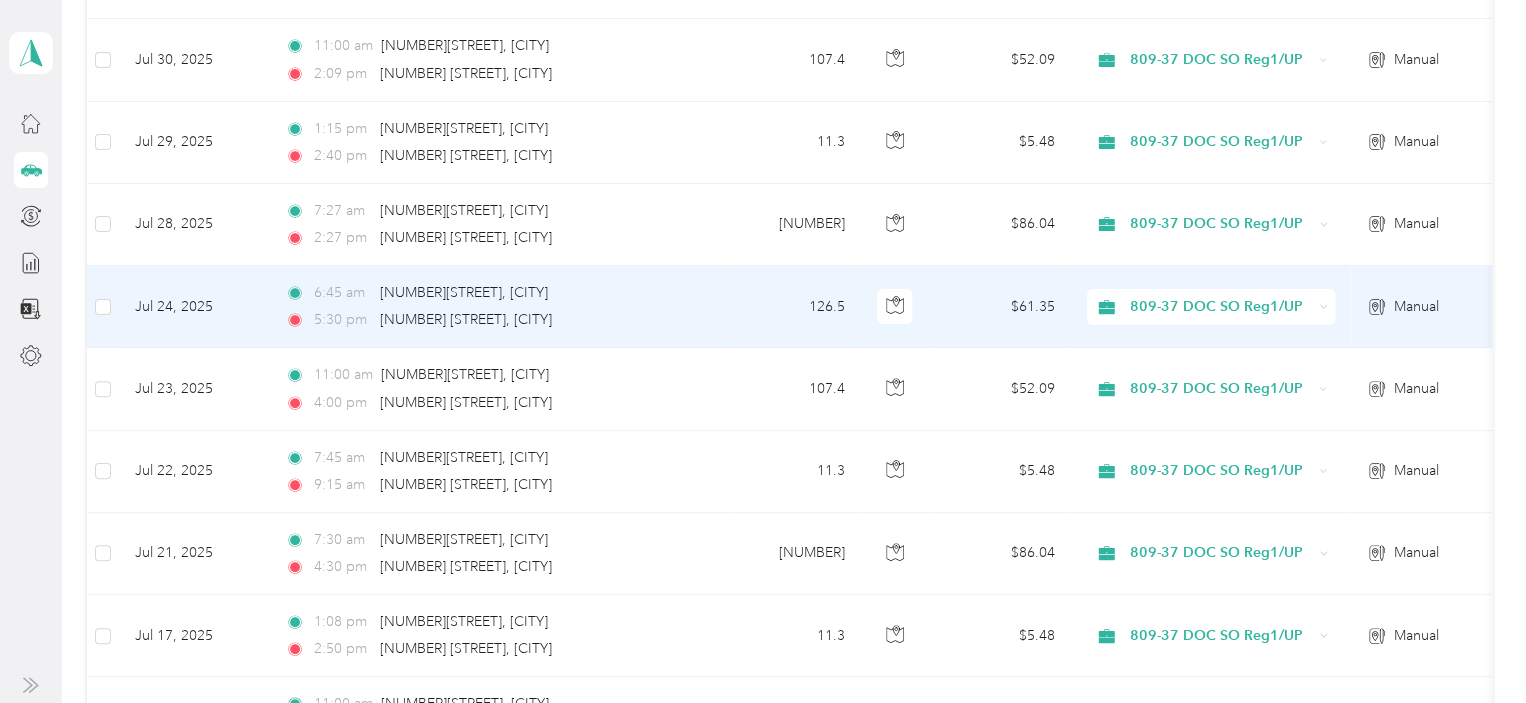 scroll, scrollTop: 0, scrollLeft: 0, axis: both 